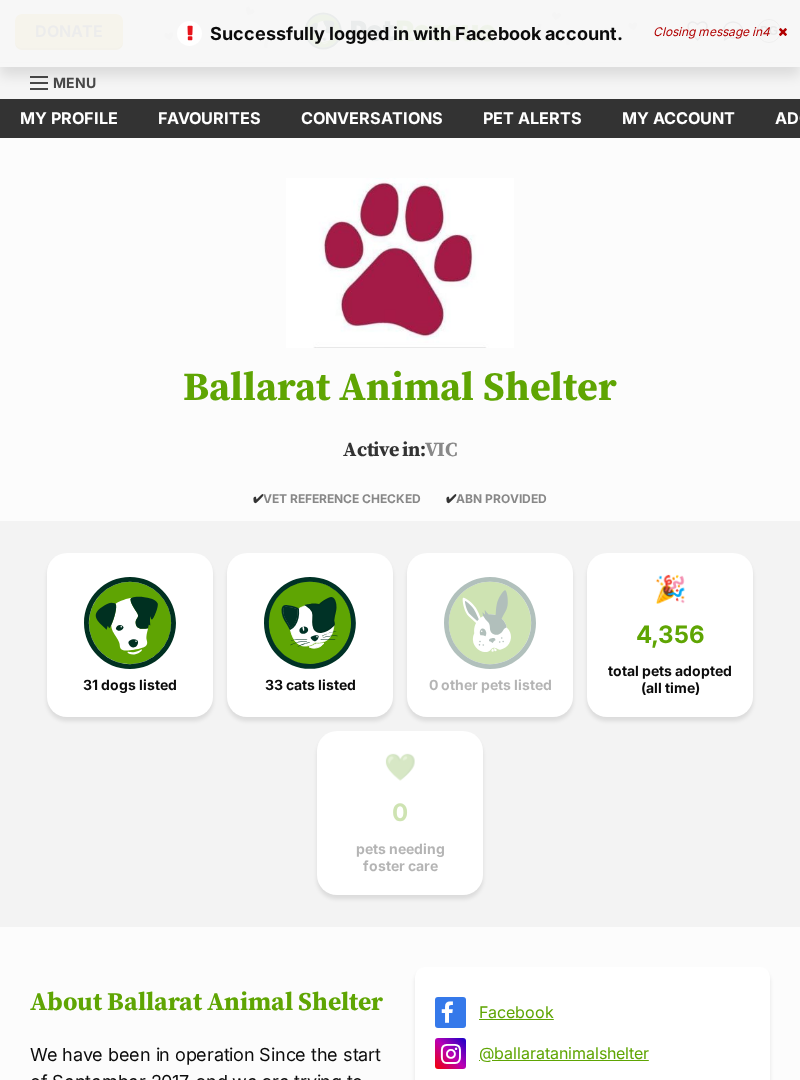 scroll, scrollTop: 0, scrollLeft: 0, axis: both 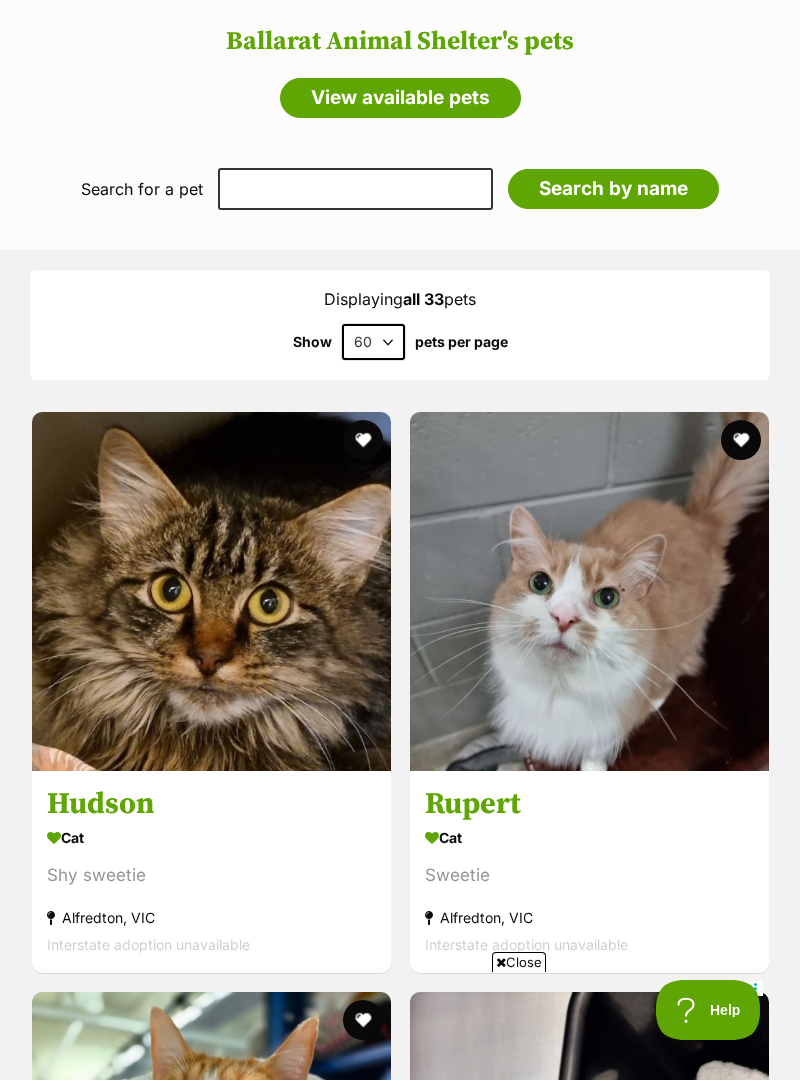 click at bounding box center (211, 591) 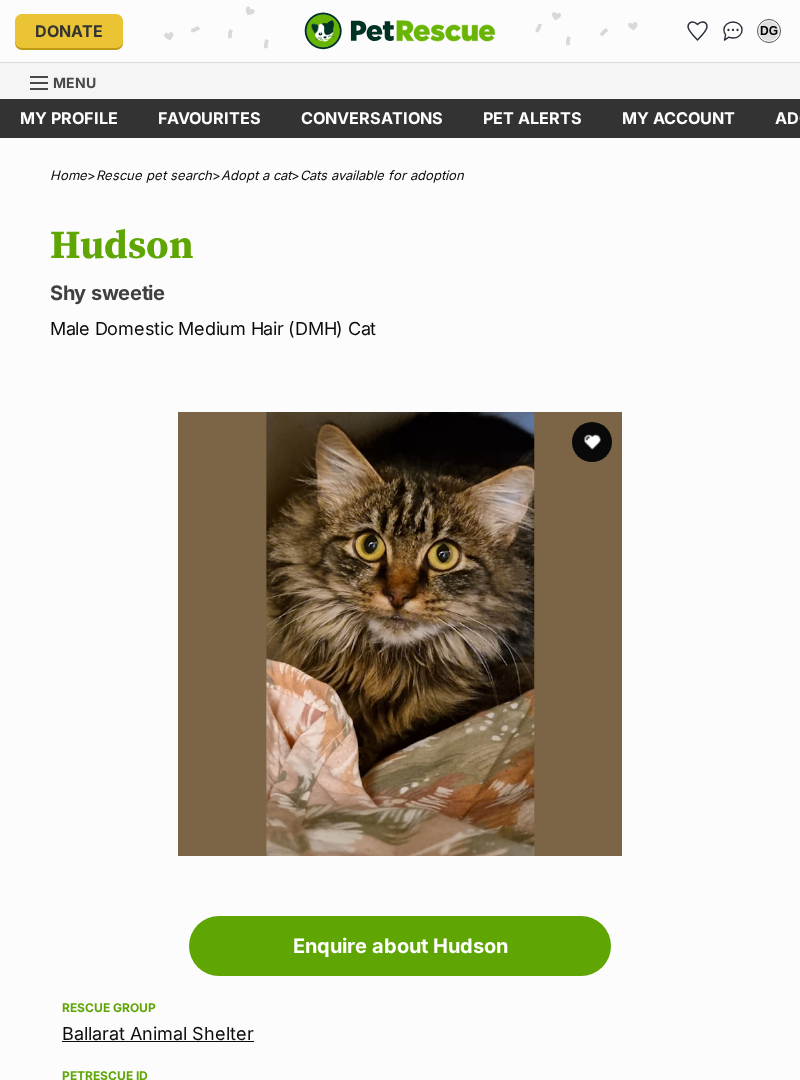 scroll, scrollTop: 0, scrollLeft: 0, axis: both 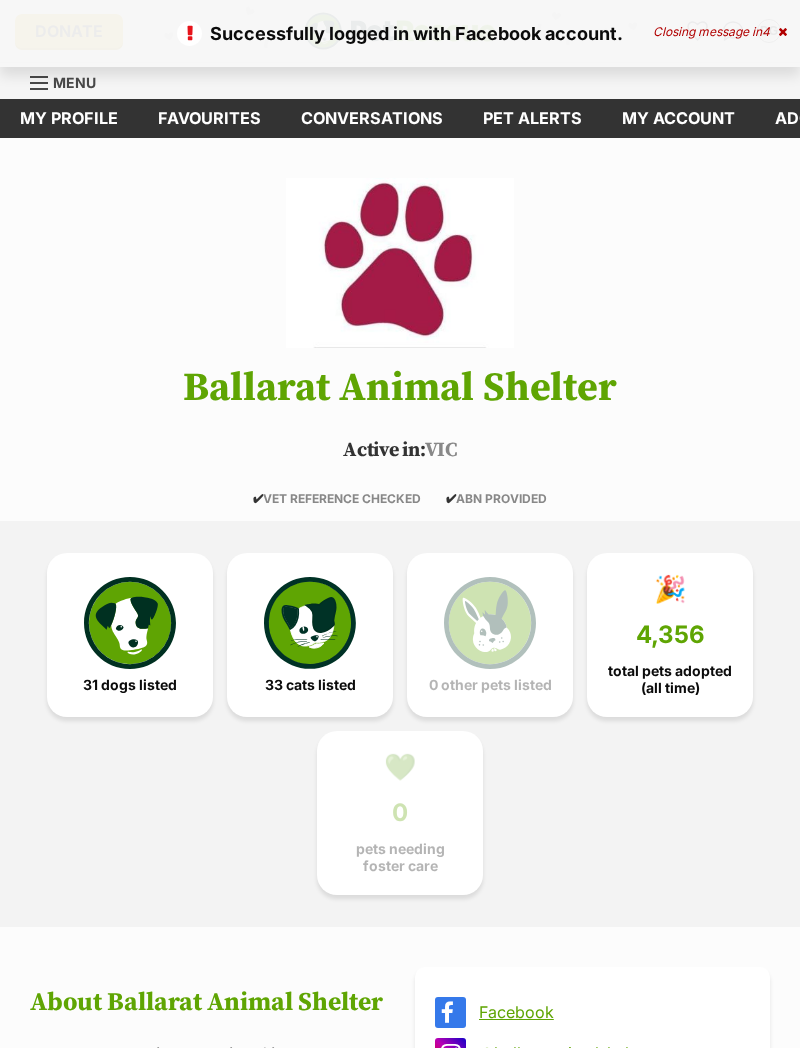 click at bounding box center [310, 623] 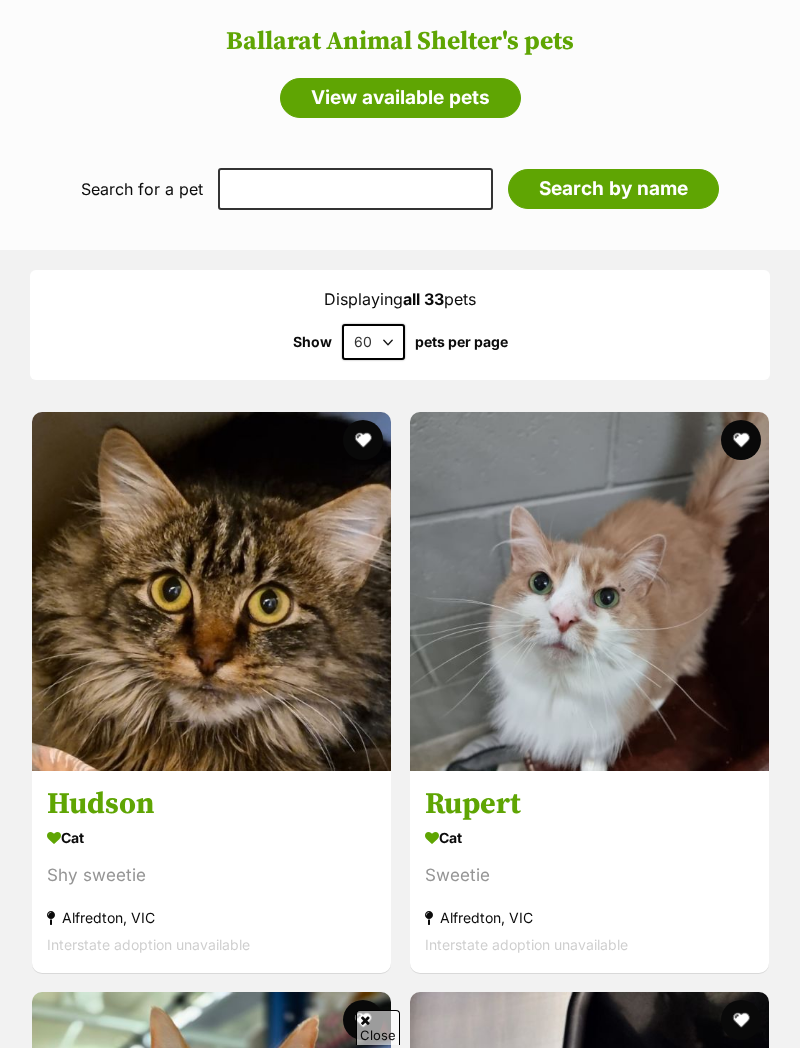 scroll, scrollTop: 1933, scrollLeft: 0, axis: vertical 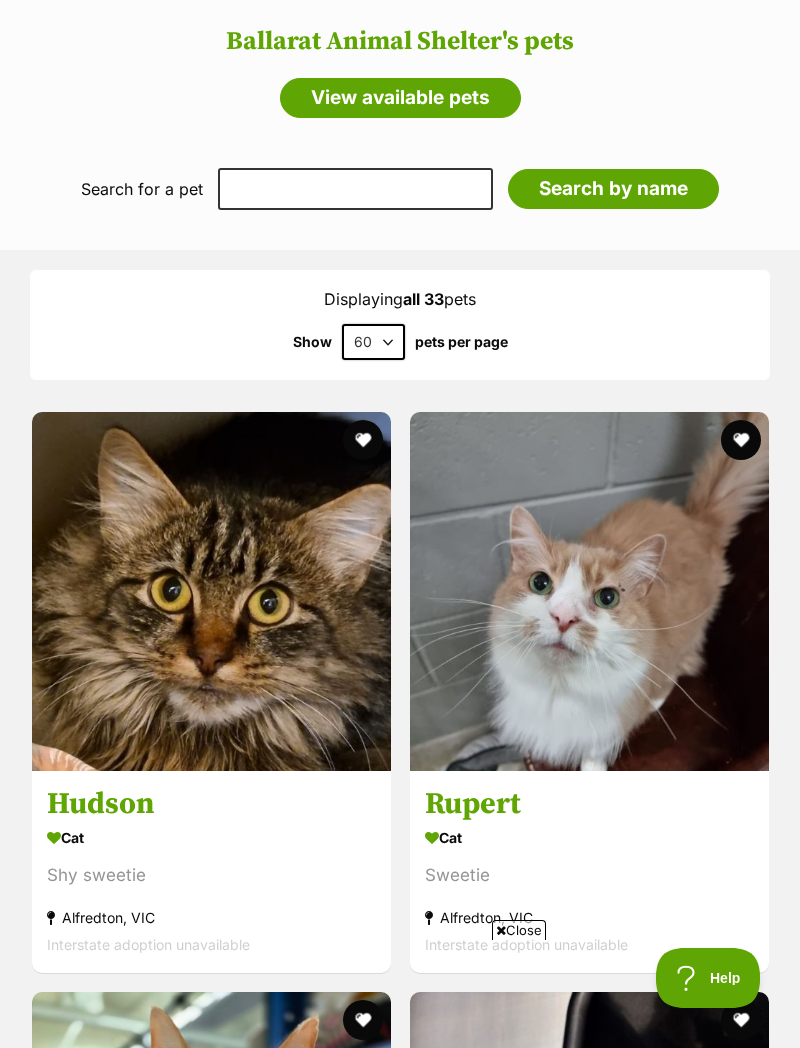 click at bounding box center [589, 591] 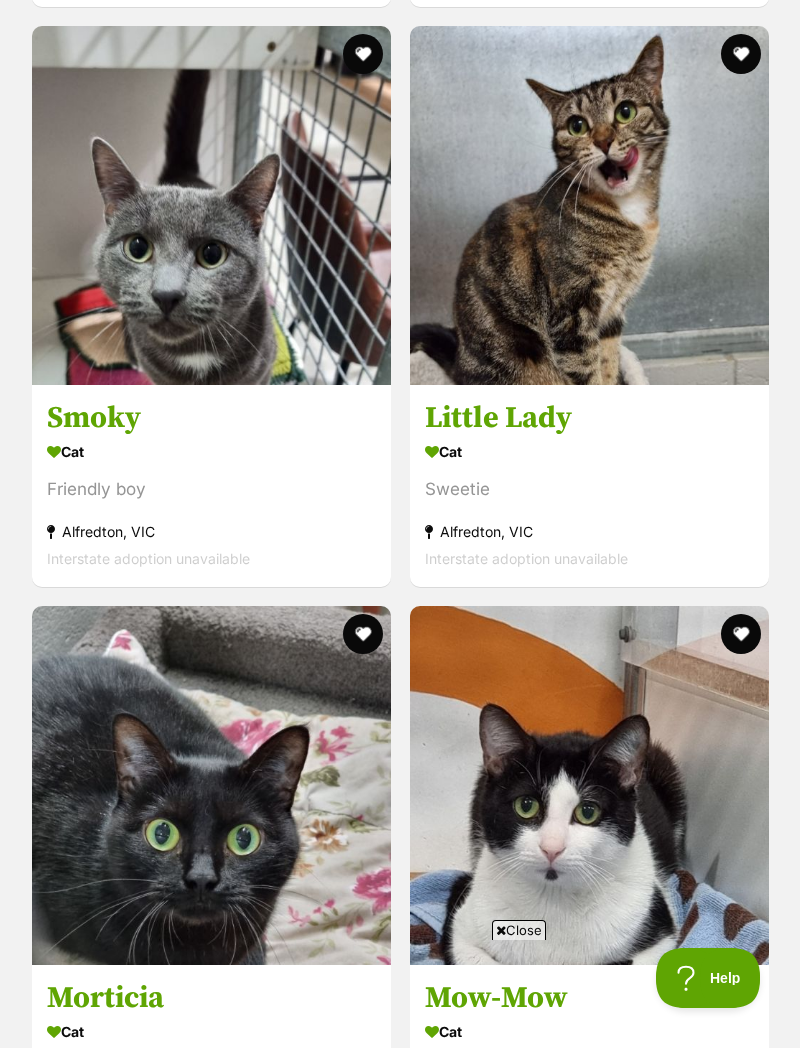 scroll, scrollTop: 7523, scrollLeft: 0, axis: vertical 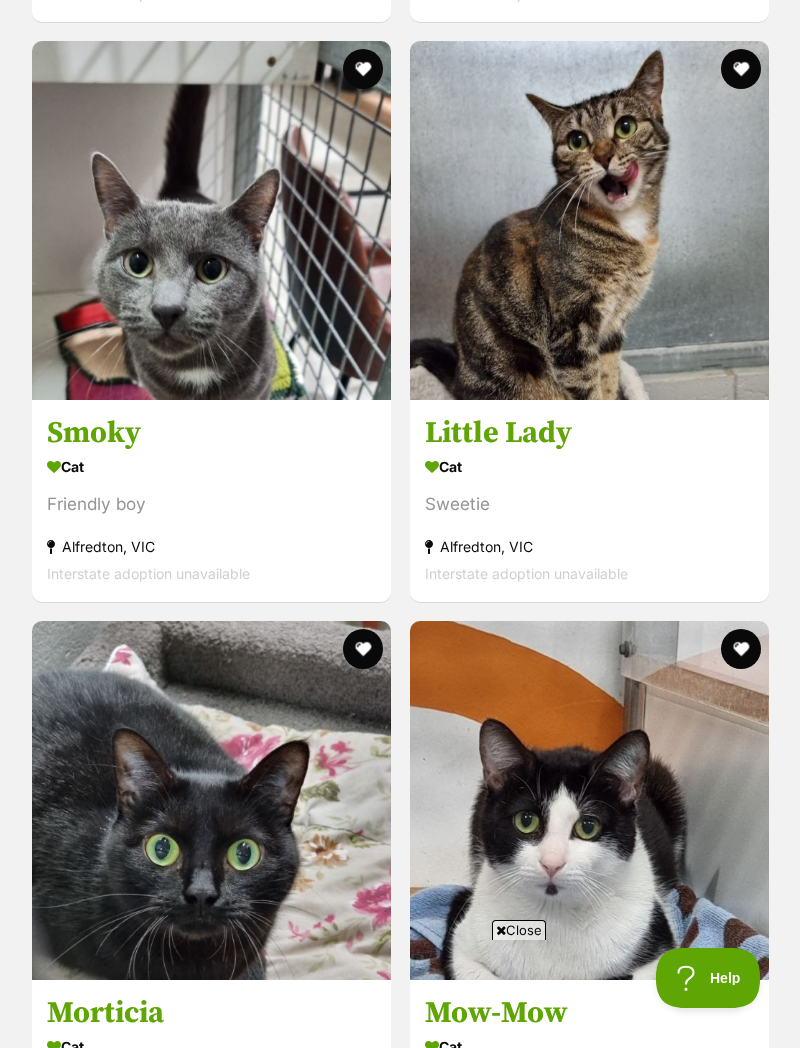 click at bounding box center [211, 220] 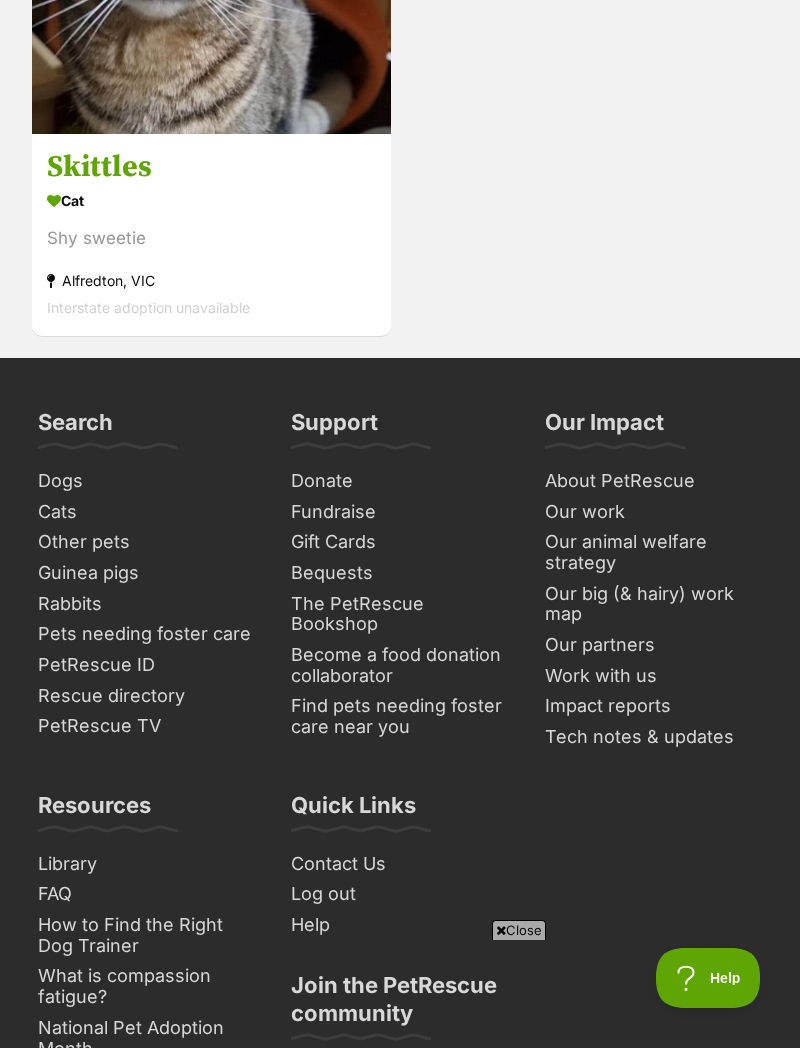 scroll, scrollTop: 11851, scrollLeft: 0, axis: vertical 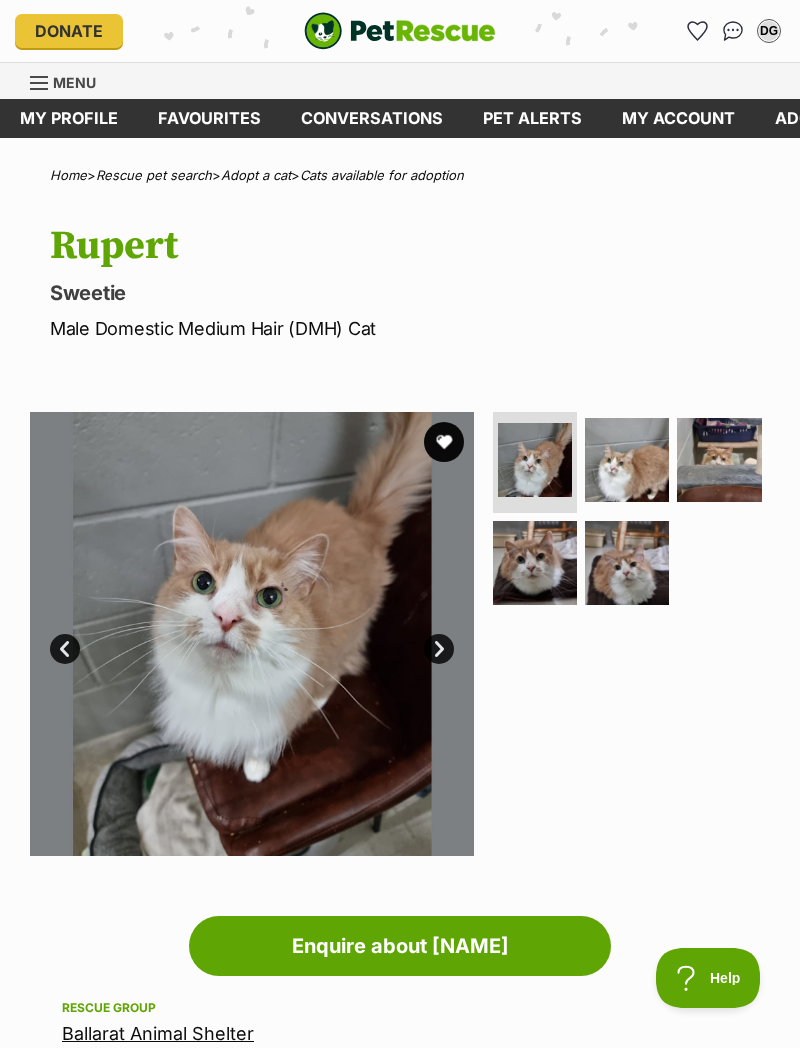 click at bounding box center [627, 563] 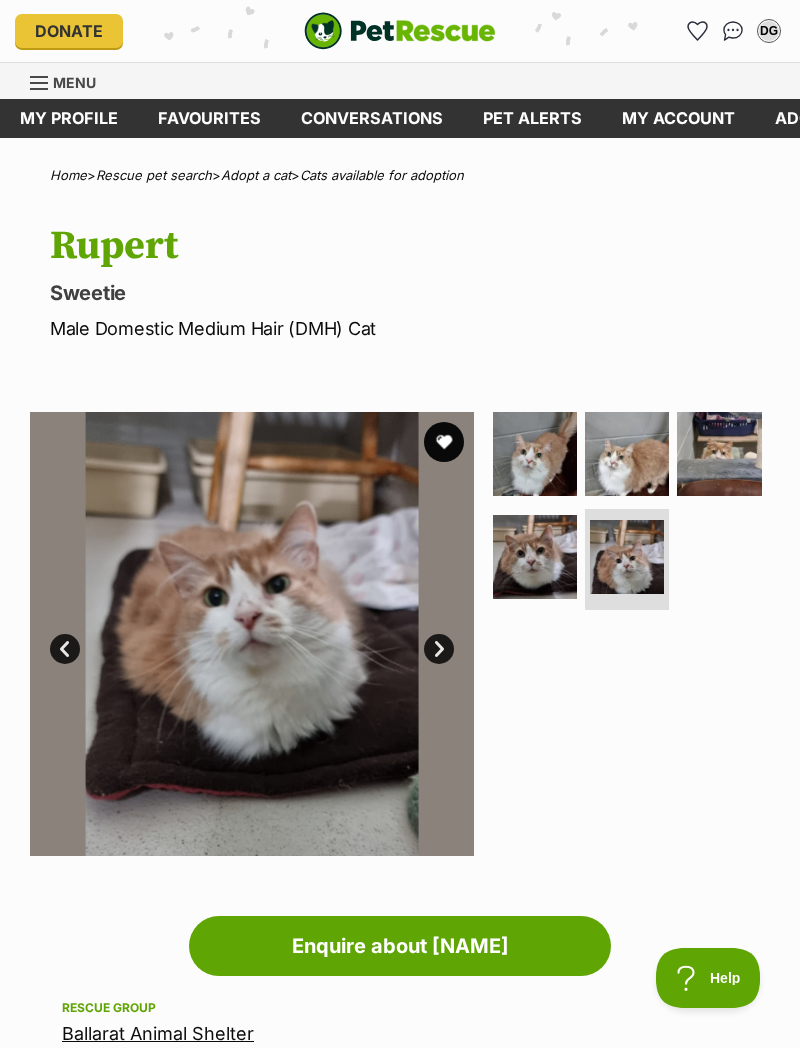 click at bounding box center [535, 557] 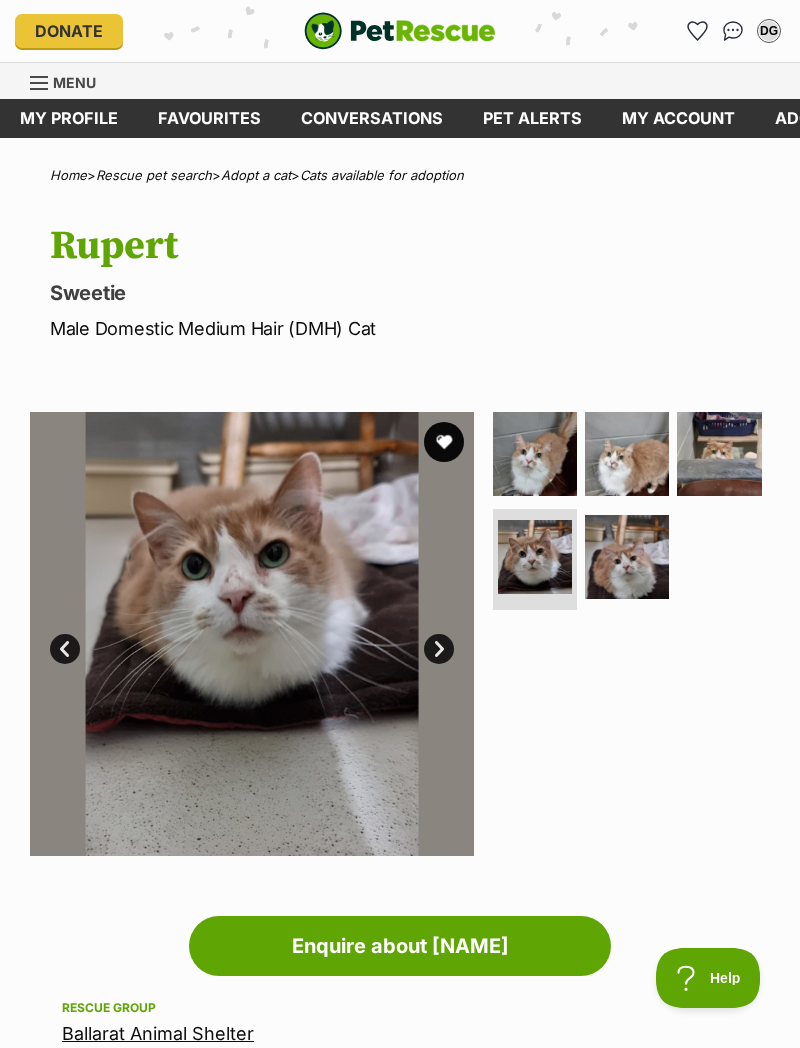 click at bounding box center [627, 454] 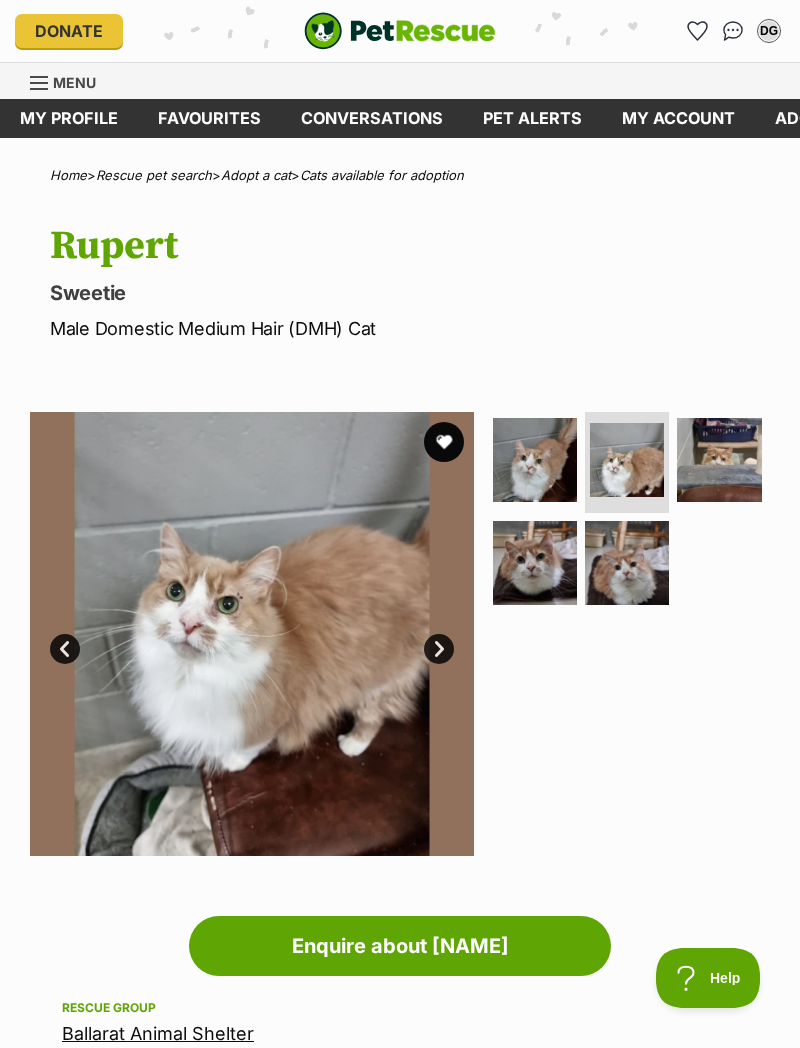 click at bounding box center [535, 460] 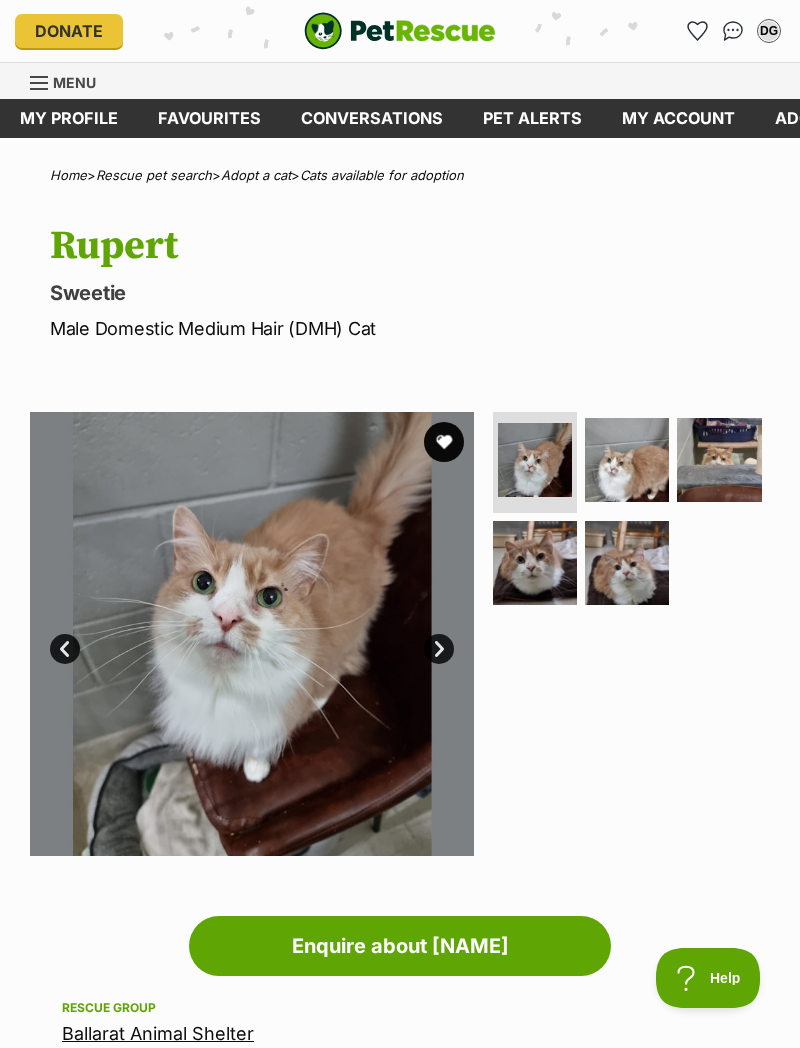 click at bounding box center (719, 460) 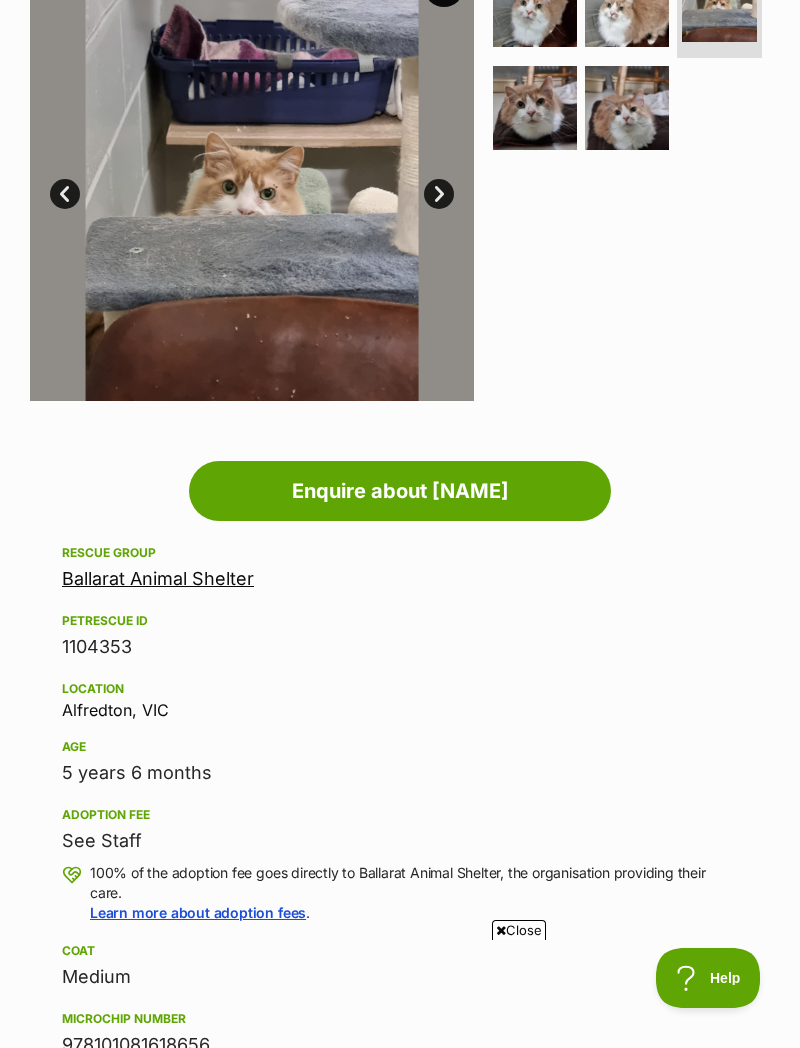 scroll, scrollTop: 784, scrollLeft: 0, axis: vertical 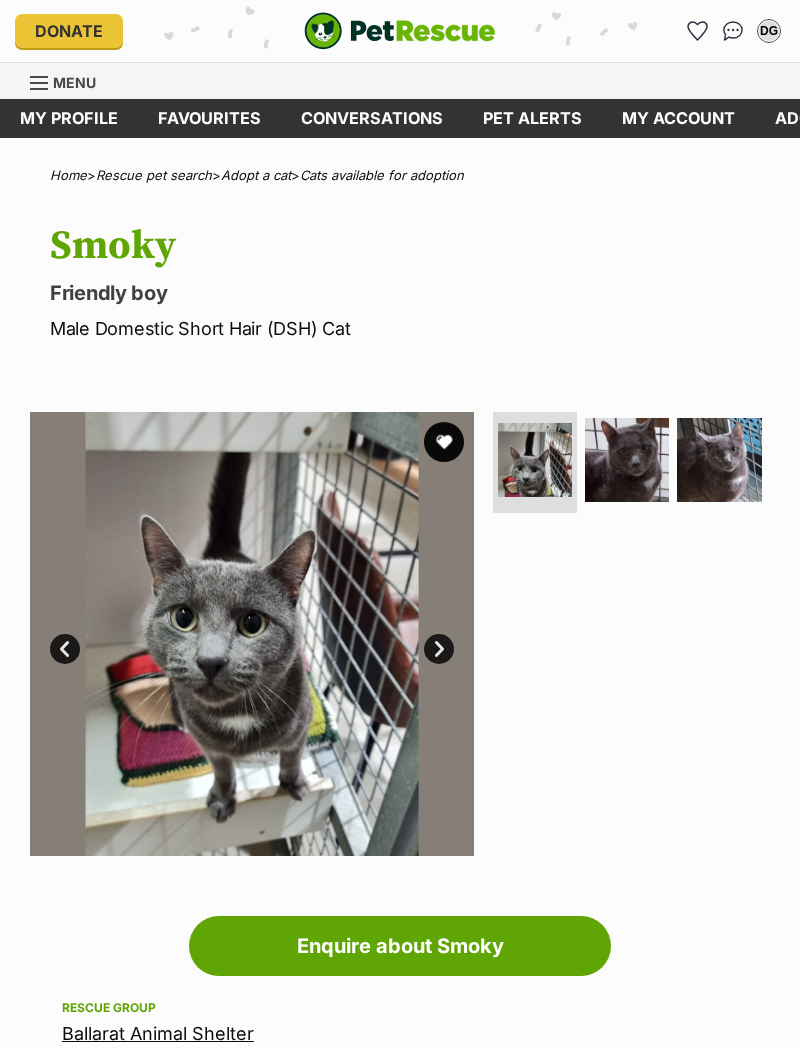 click at bounding box center [627, 460] 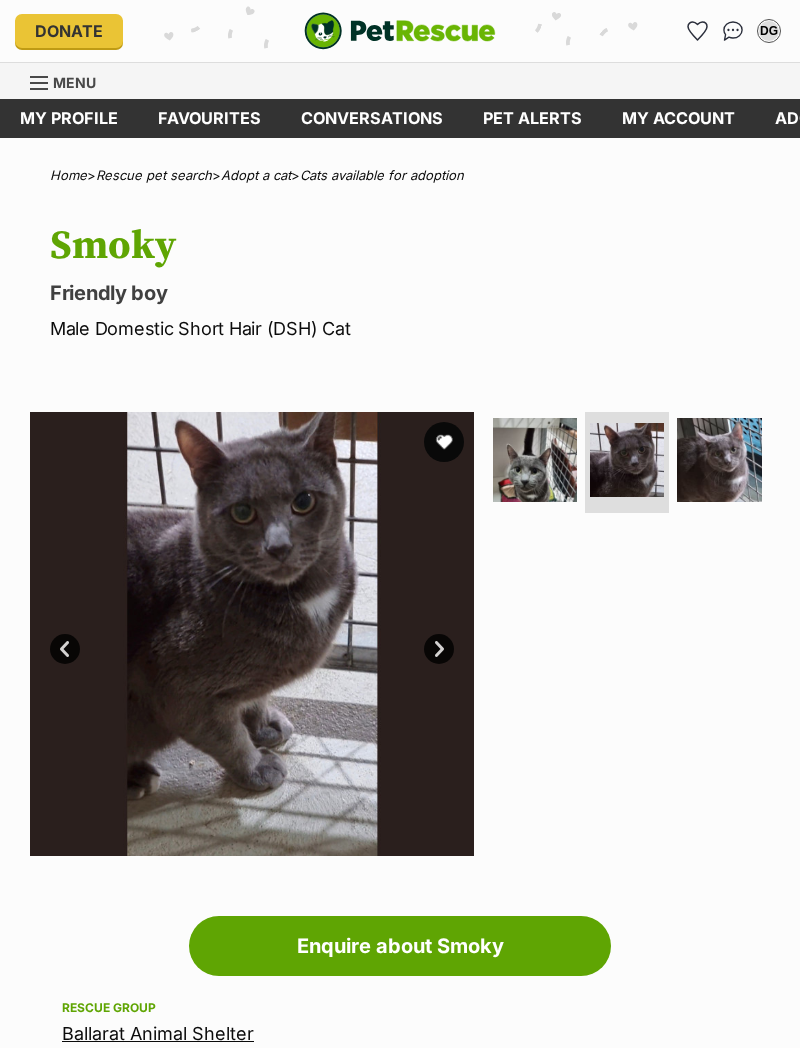 scroll, scrollTop: 0, scrollLeft: 0, axis: both 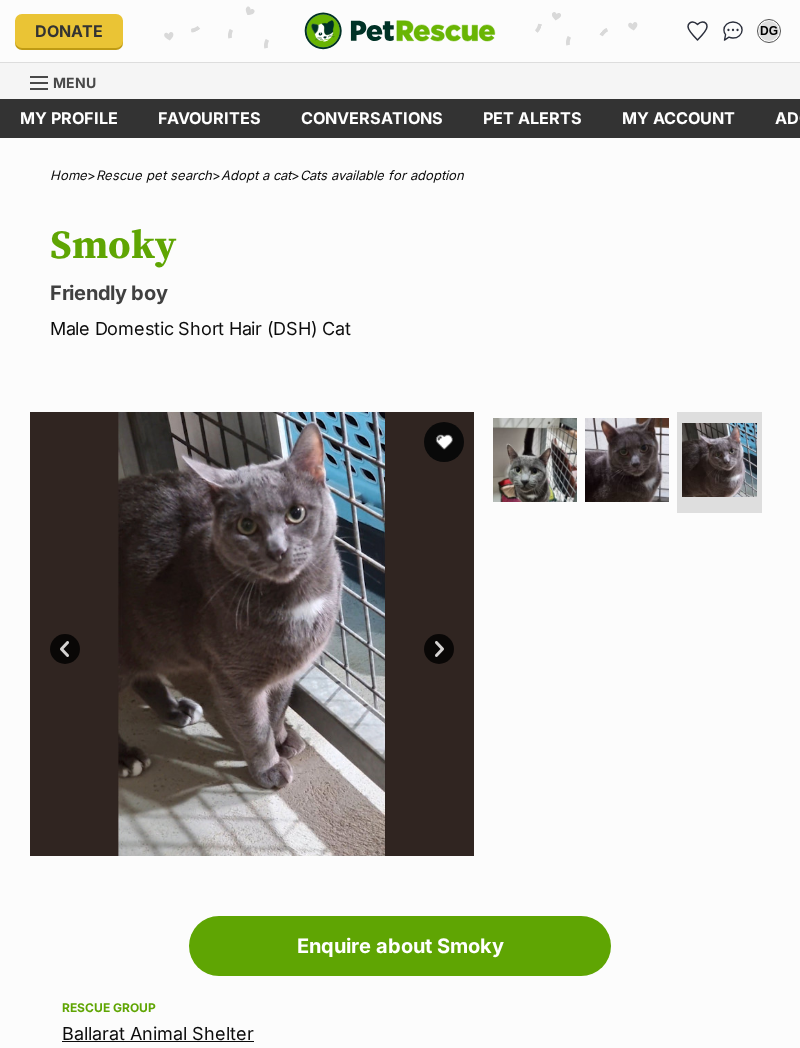 click at bounding box center [535, 460] 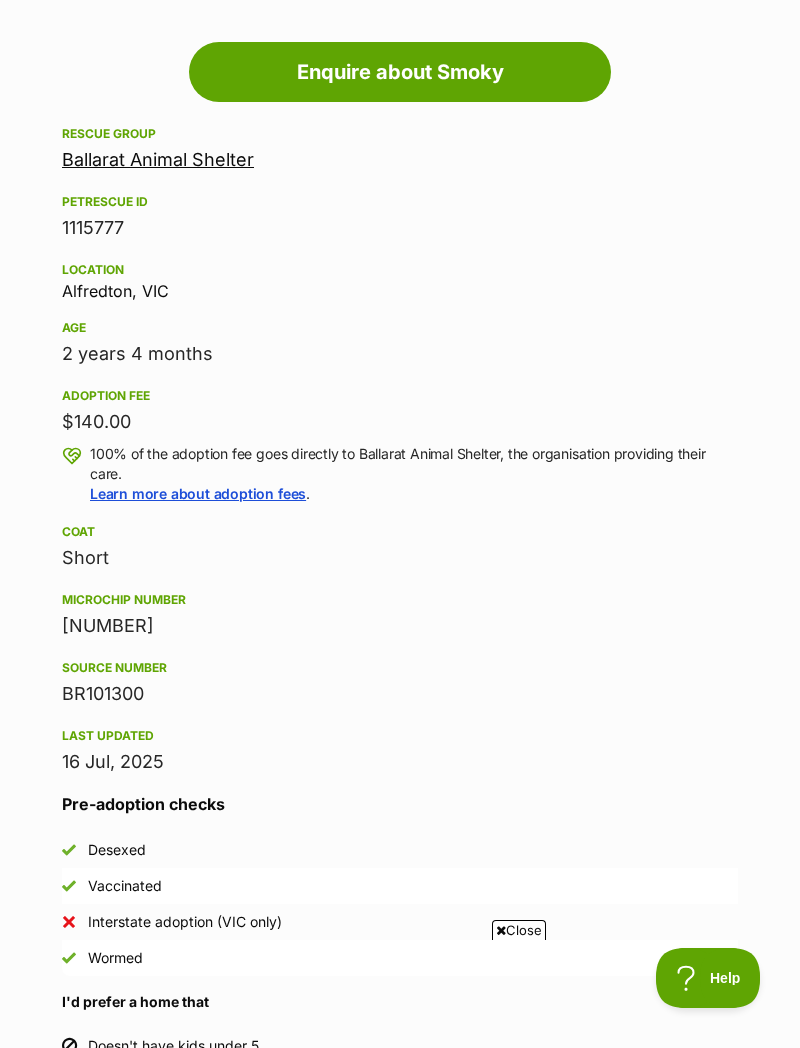 scroll, scrollTop: 0, scrollLeft: 0, axis: both 